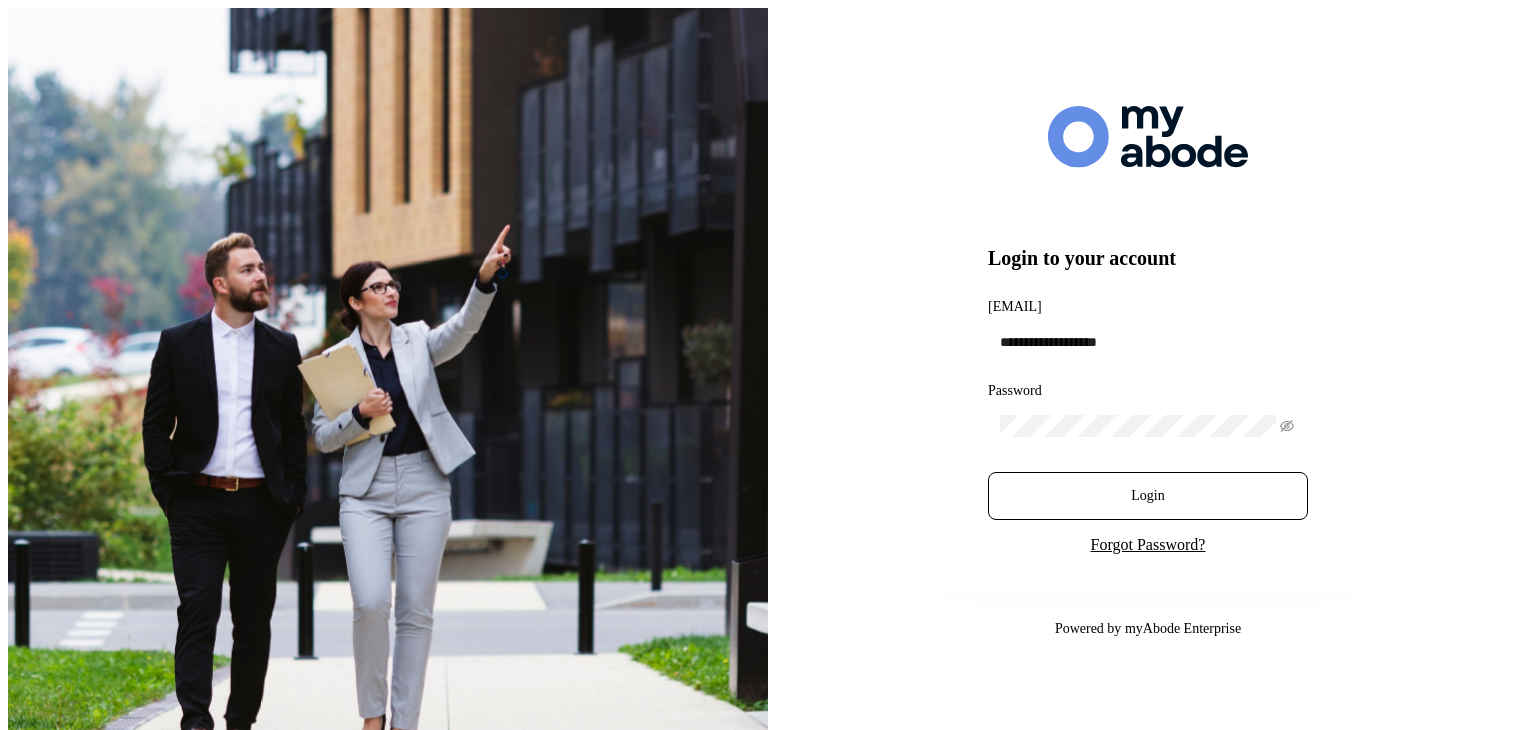 scroll, scrollTop: 0, scrollLeft: 0, axis: both 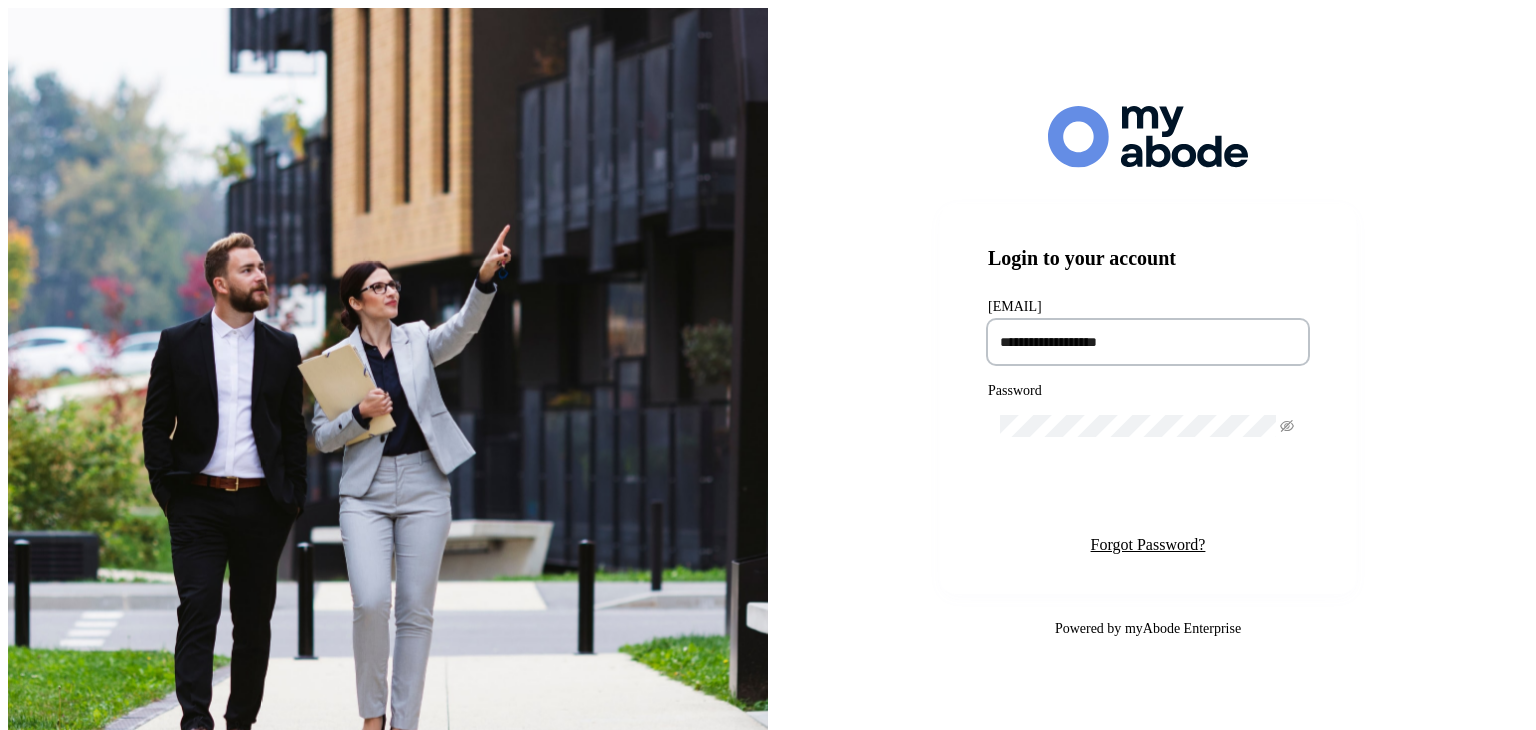 type on "[PASSWORD]" 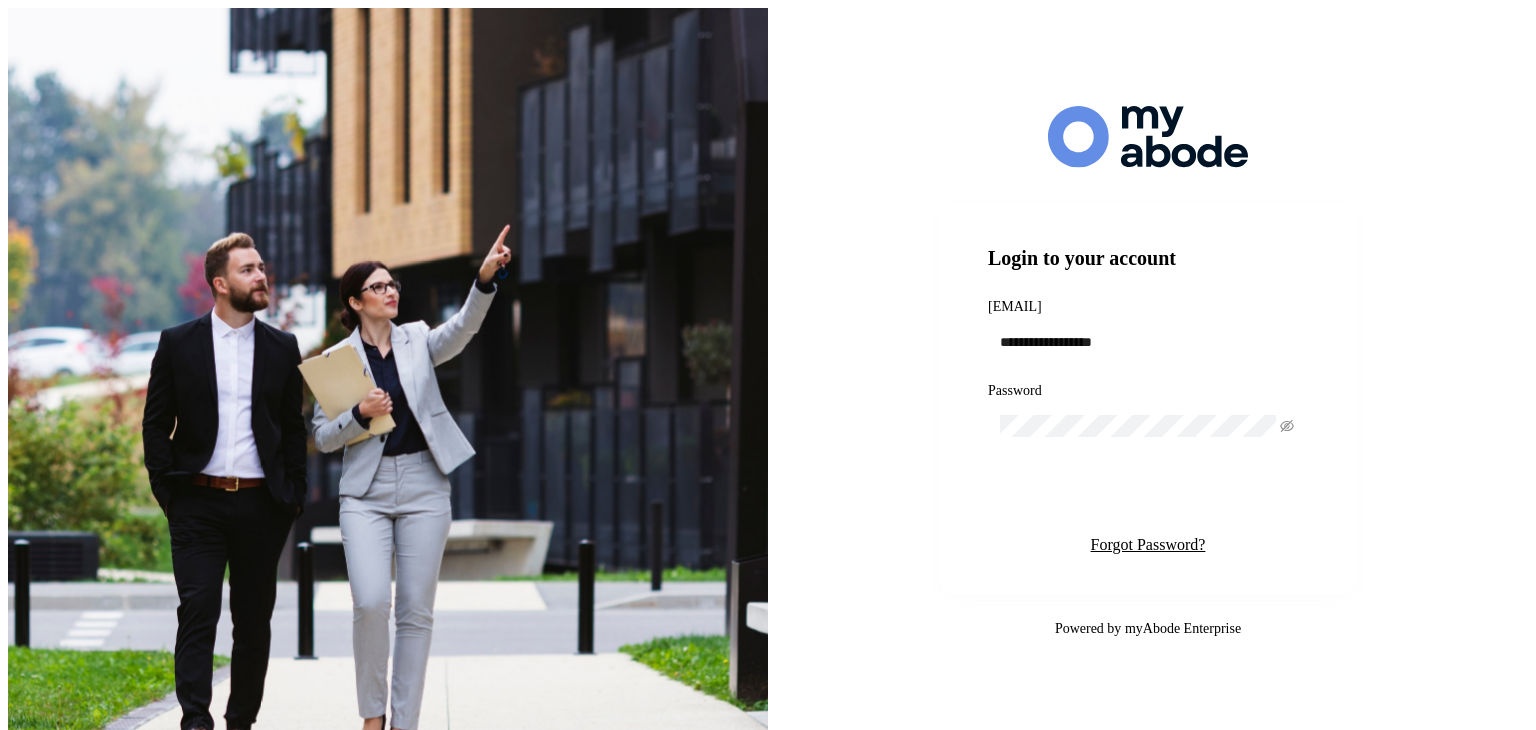 click on "Login" at bounding box center (1147, 496) 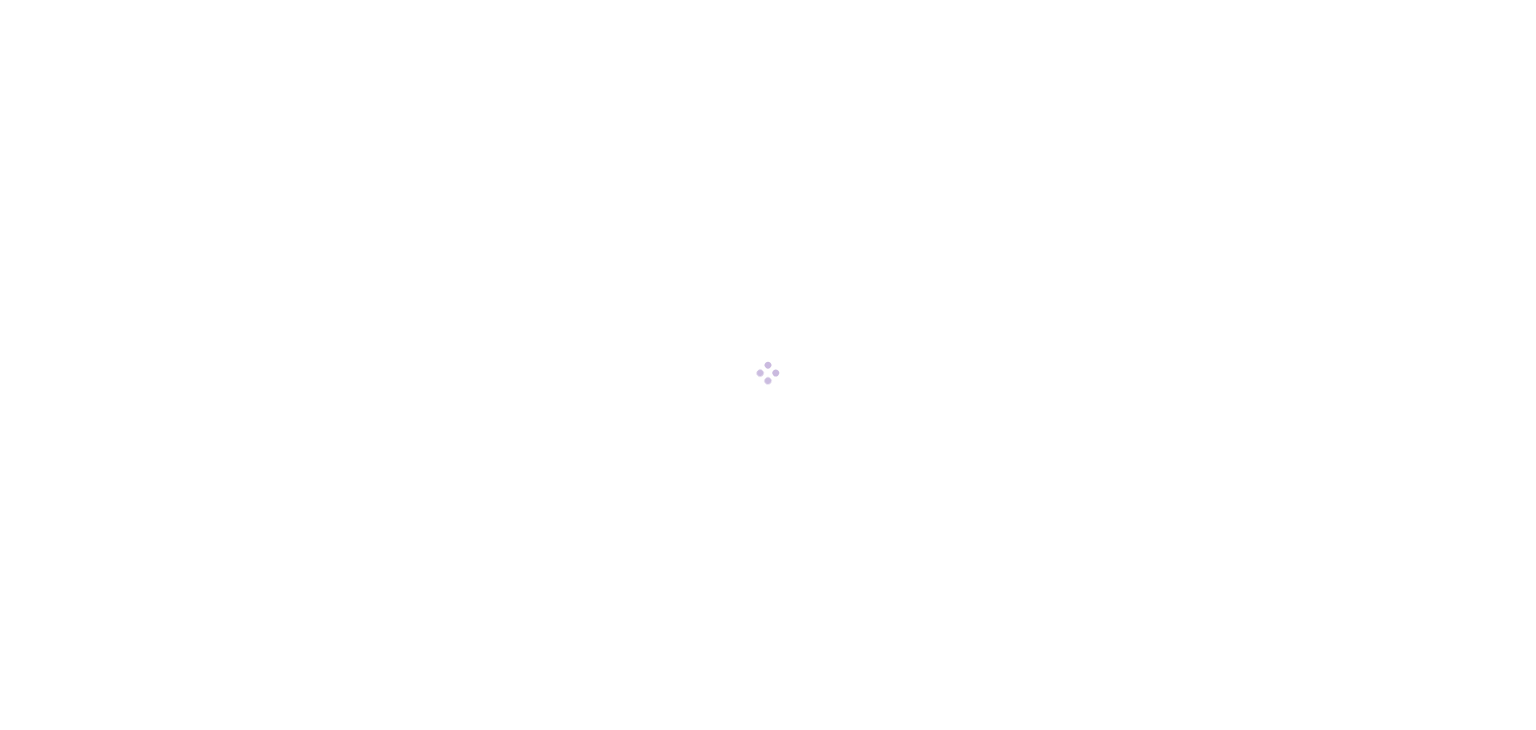 scroll, scrollTop: 0, scrollLeft: 0, axis: both 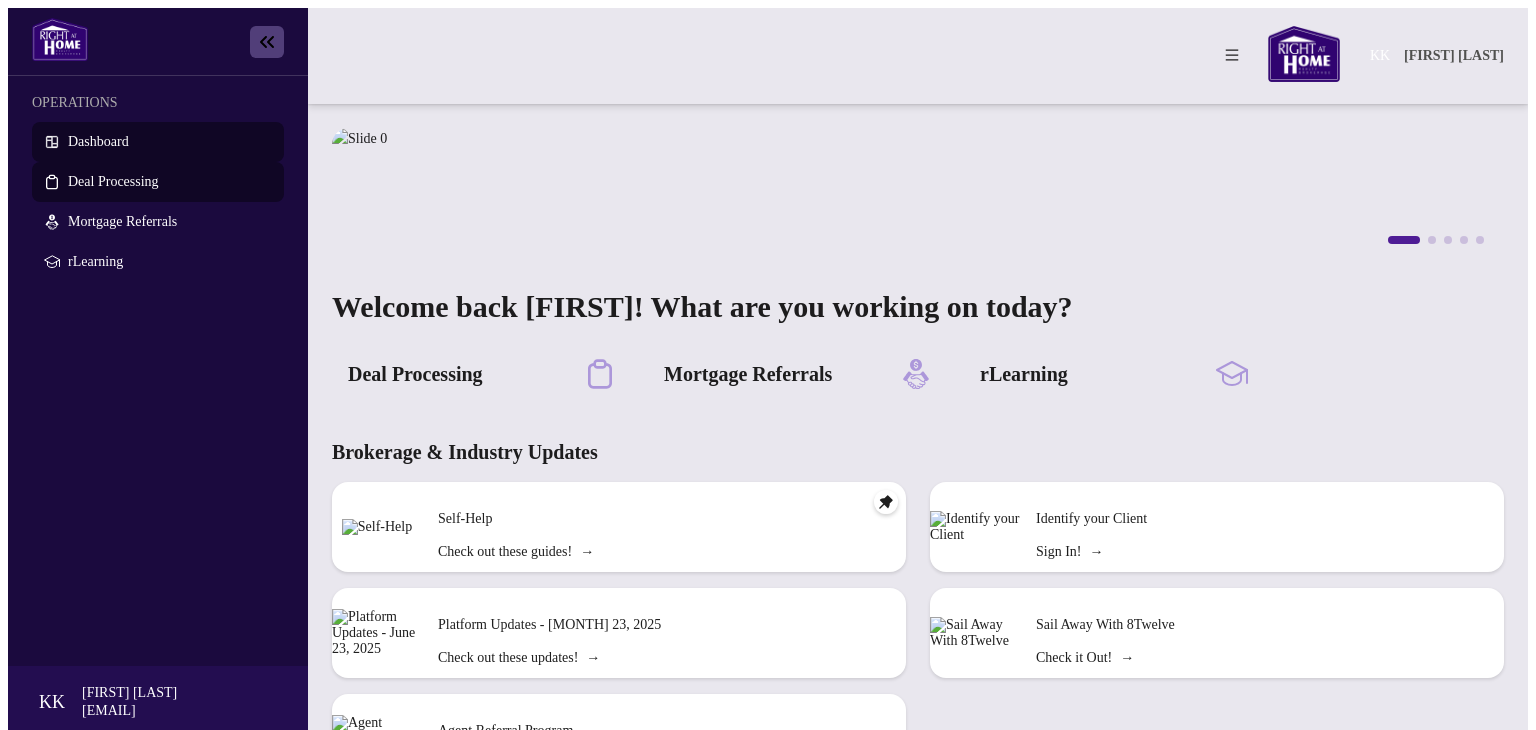 click on "Deal Processing" at bounding box center (113, 181) 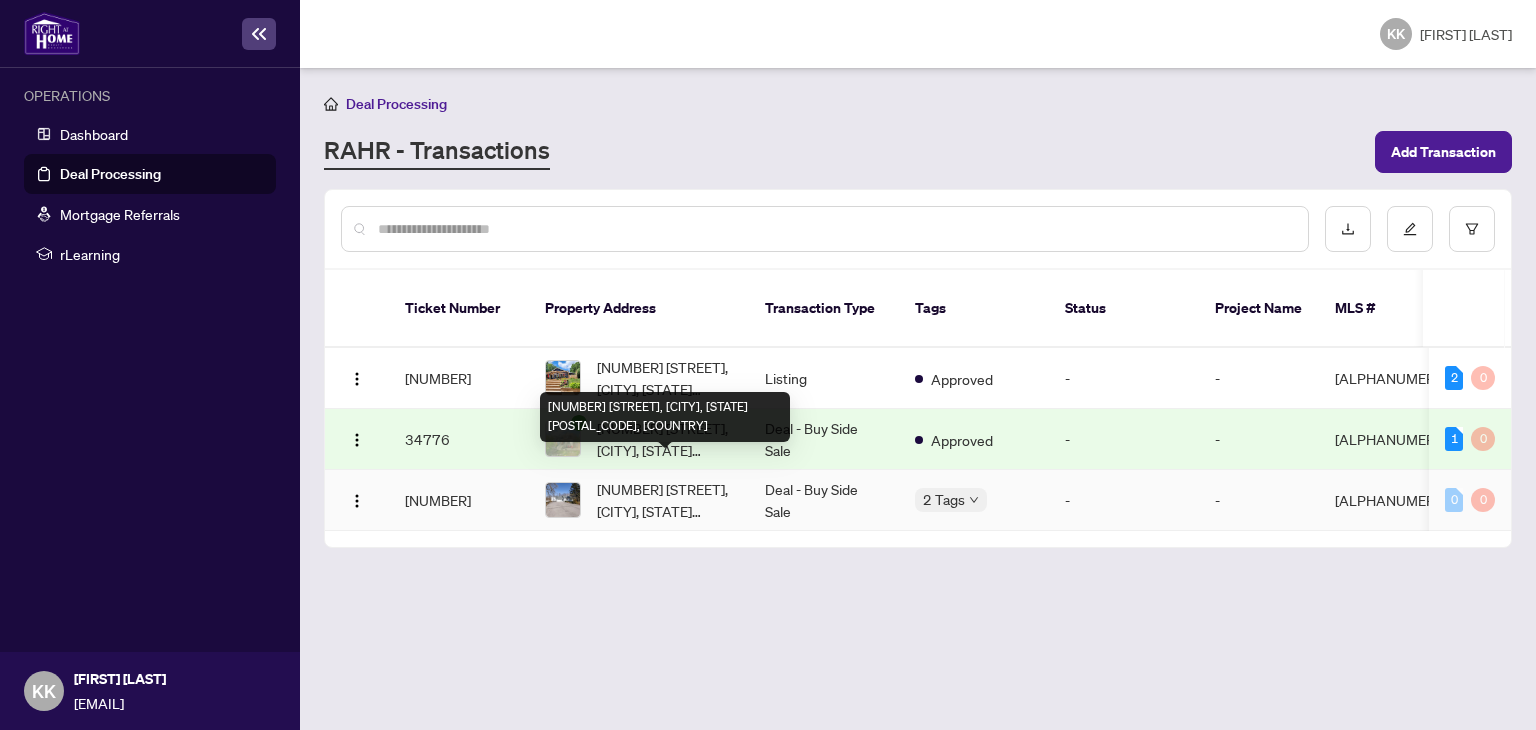 click on "[NUMBER] [STREET], [CITY], [STATE] [POSTAL_CODE], [COUNTRY]" at bounding box center [665, 500] 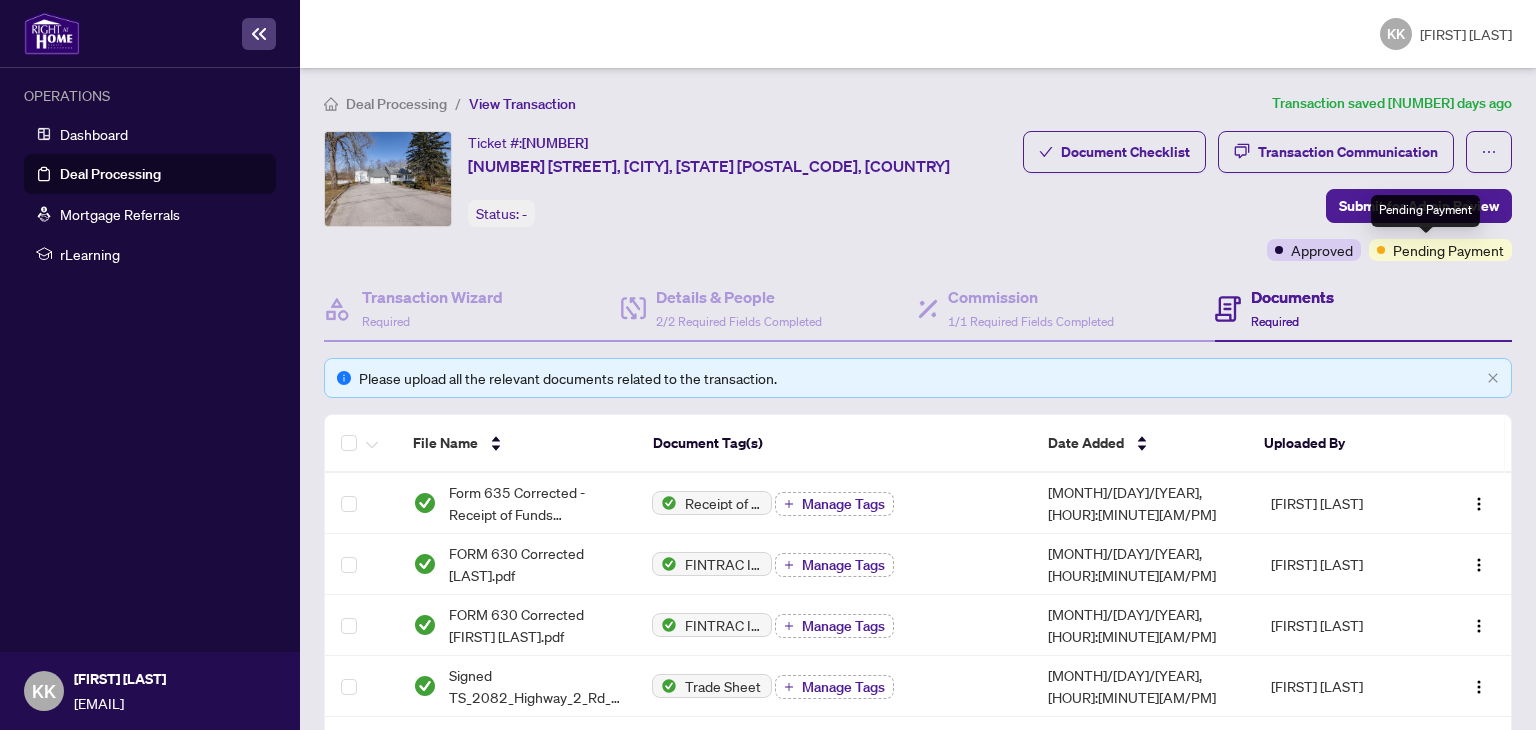click on "Pending Payment" at bounding box center (1448, 250) 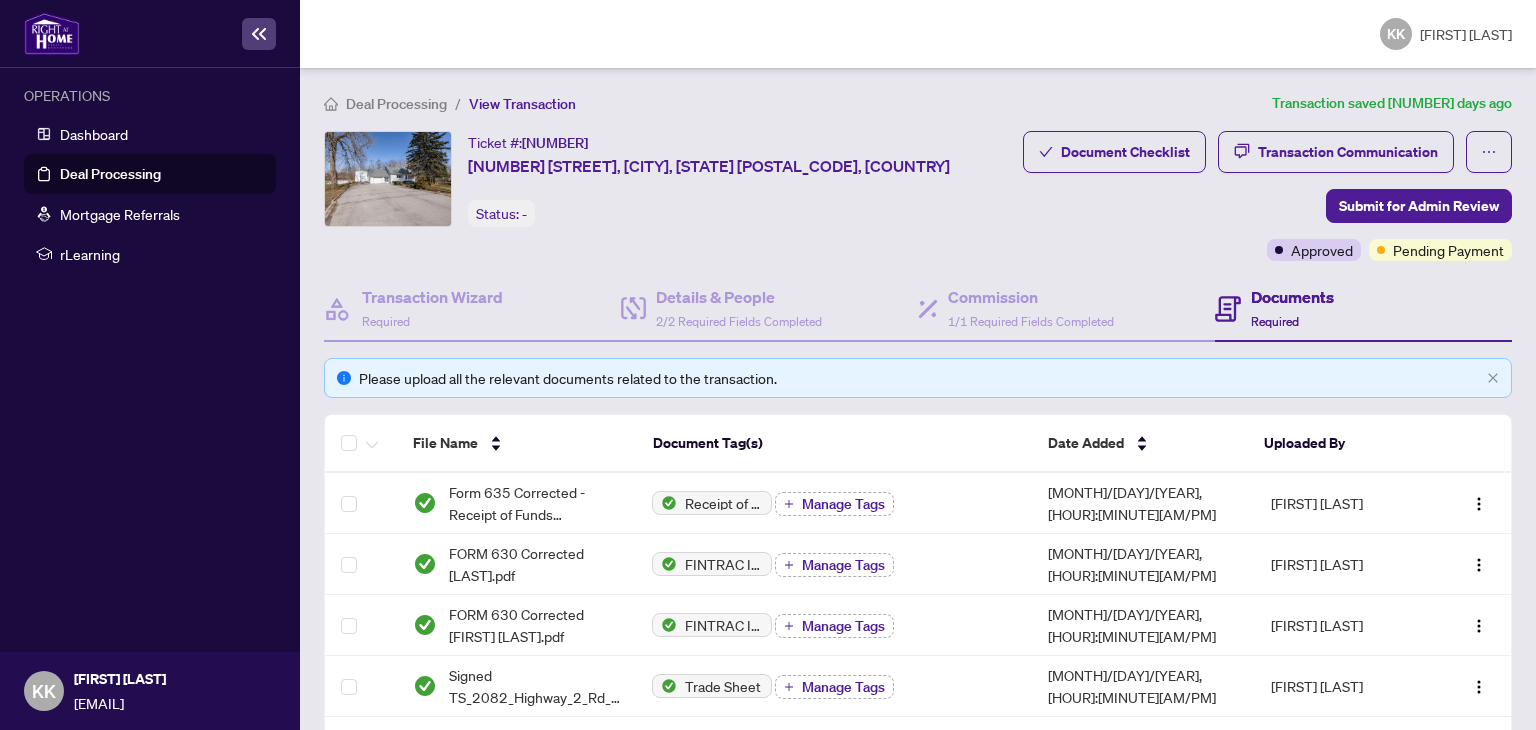scroll, scrollTop: 3, scrollLeft: 0, axis: vertical 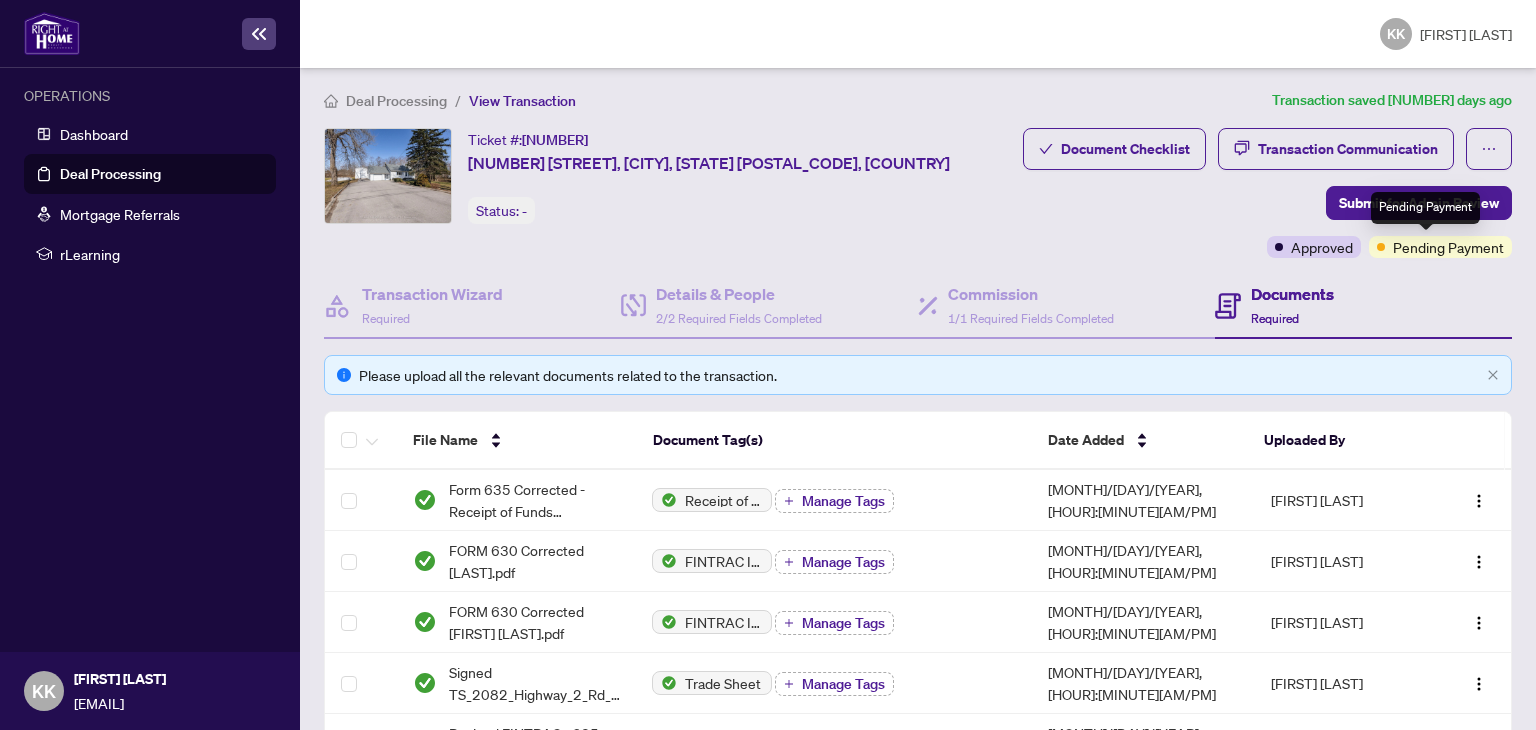 click on "Pending Payment" at bounding box center (1448, 247) 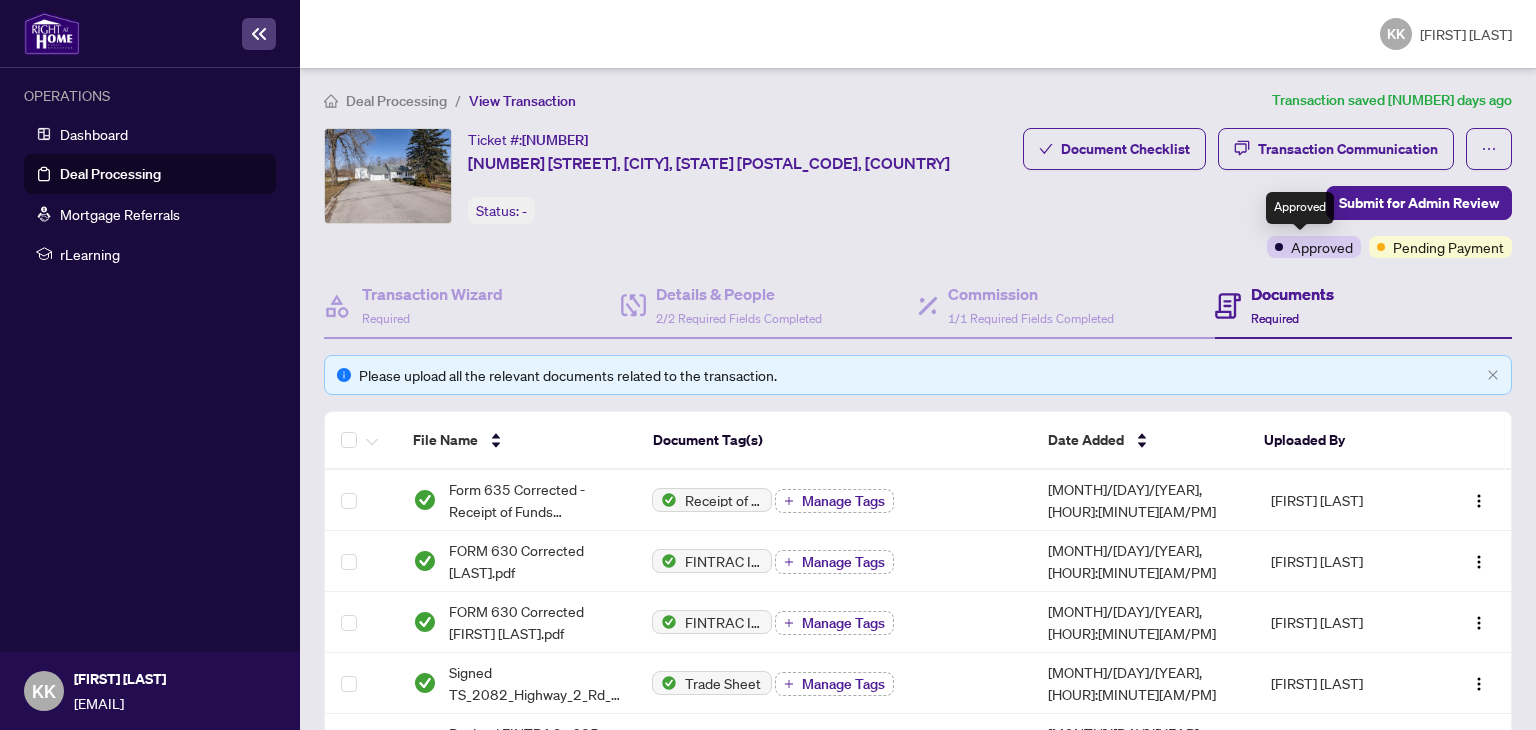 click on "Approved" at bounding box center [1322, 247] 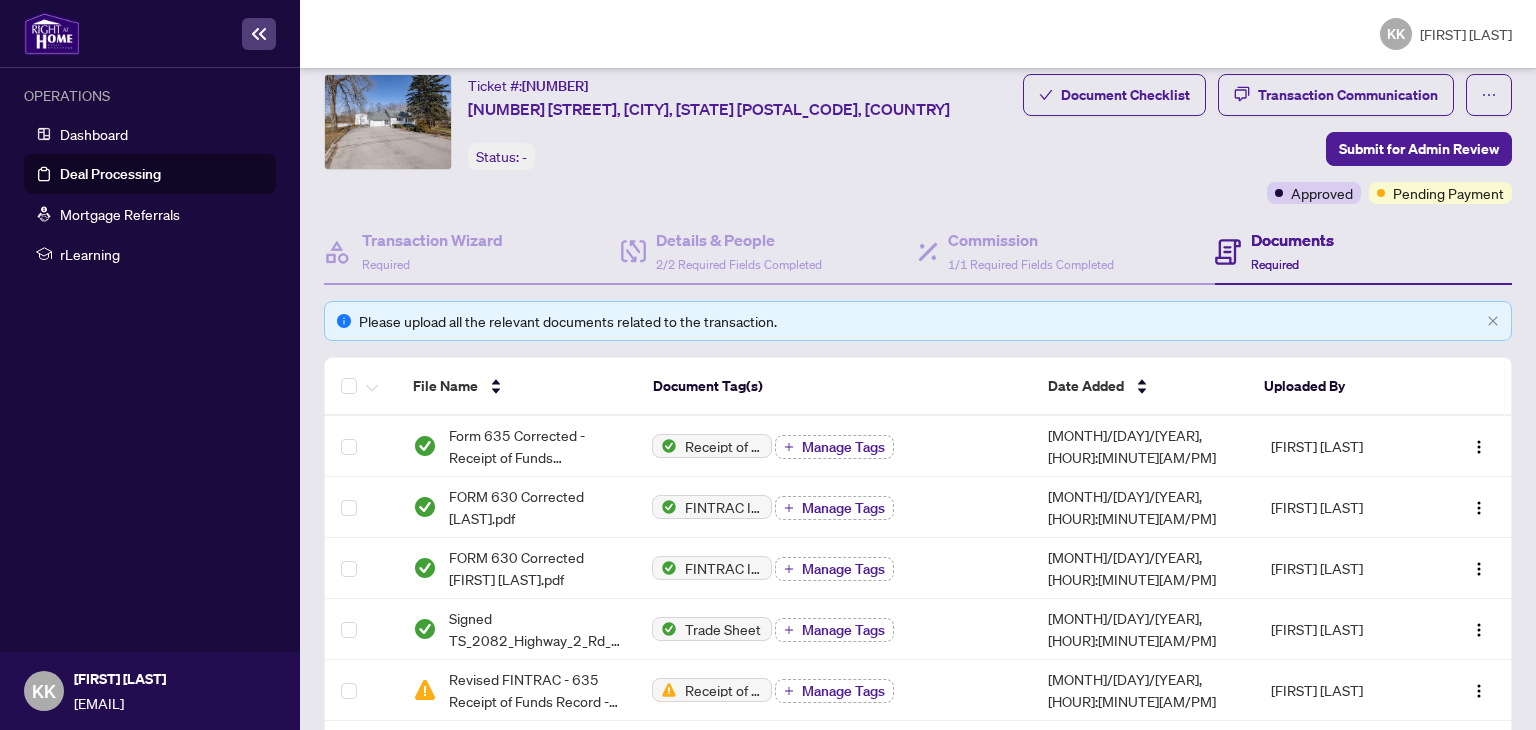scroll, scrollTop: 0, scrollLeft: 0, axis: both 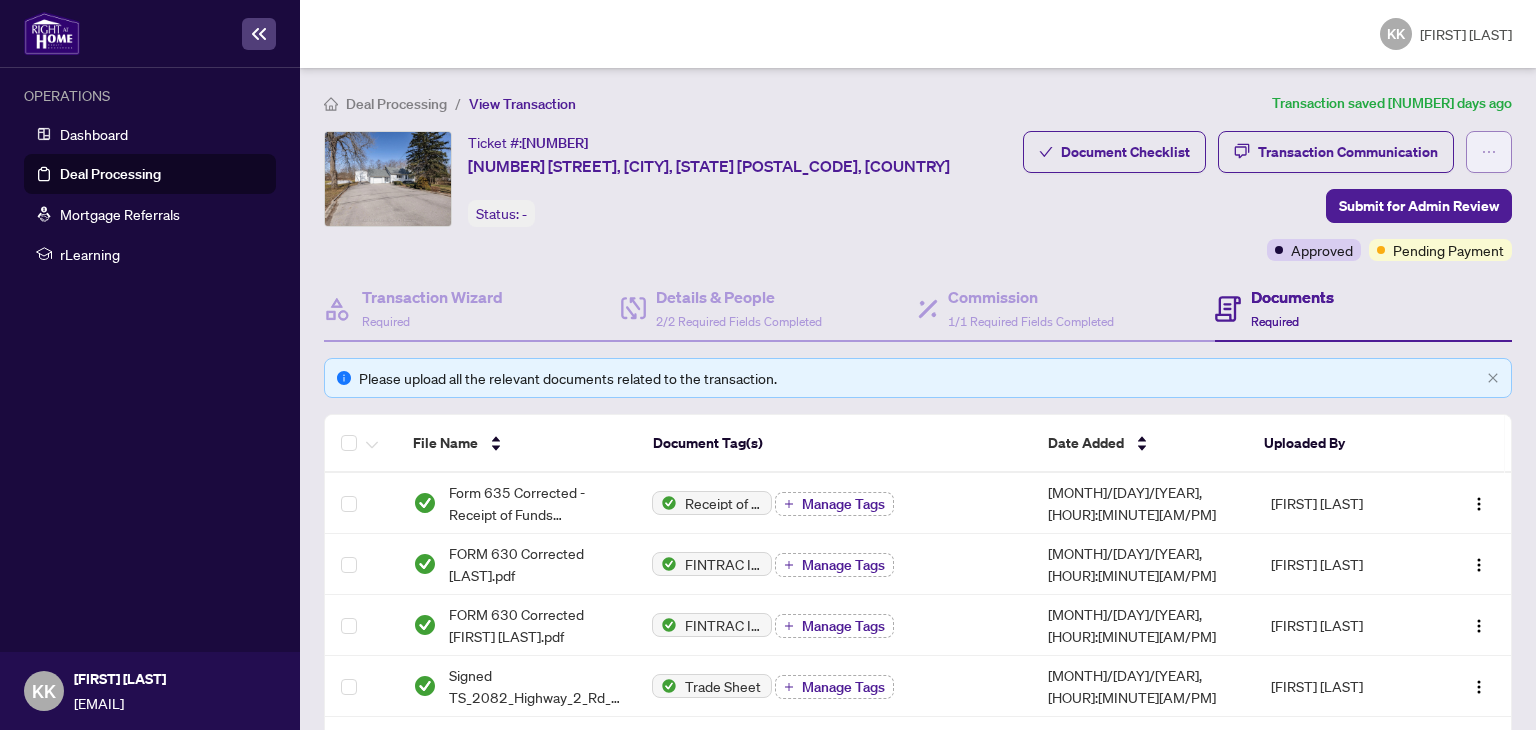 click at bounding box center [1489, 152] 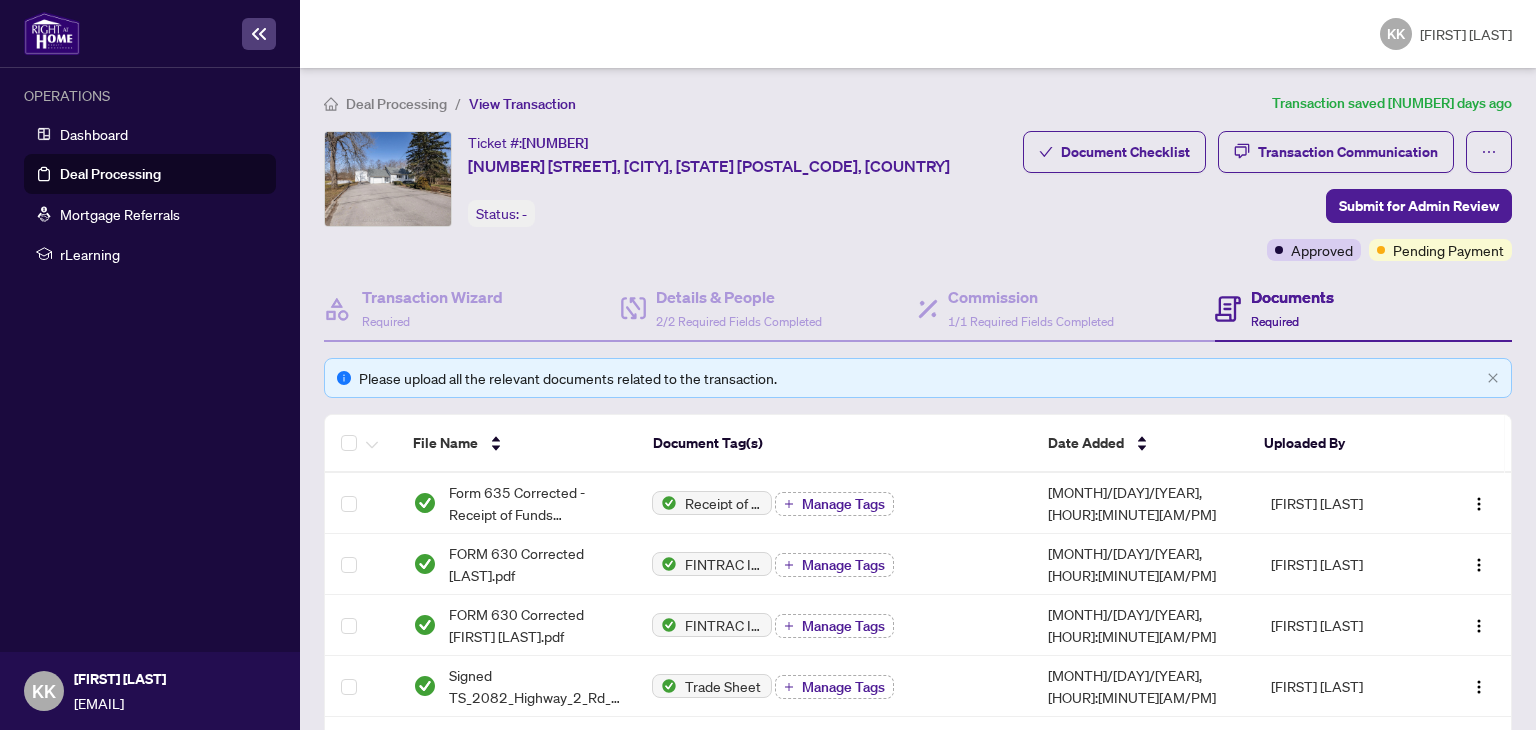 click on "Ticket #:  [TICKET_NUMBER] [NUMBER] [STREET], [CITY], [STATE] [POSTAL_CODE], [COUNTRY] Status:   - Submit for Admin Review" at bounding box center [669, 179] 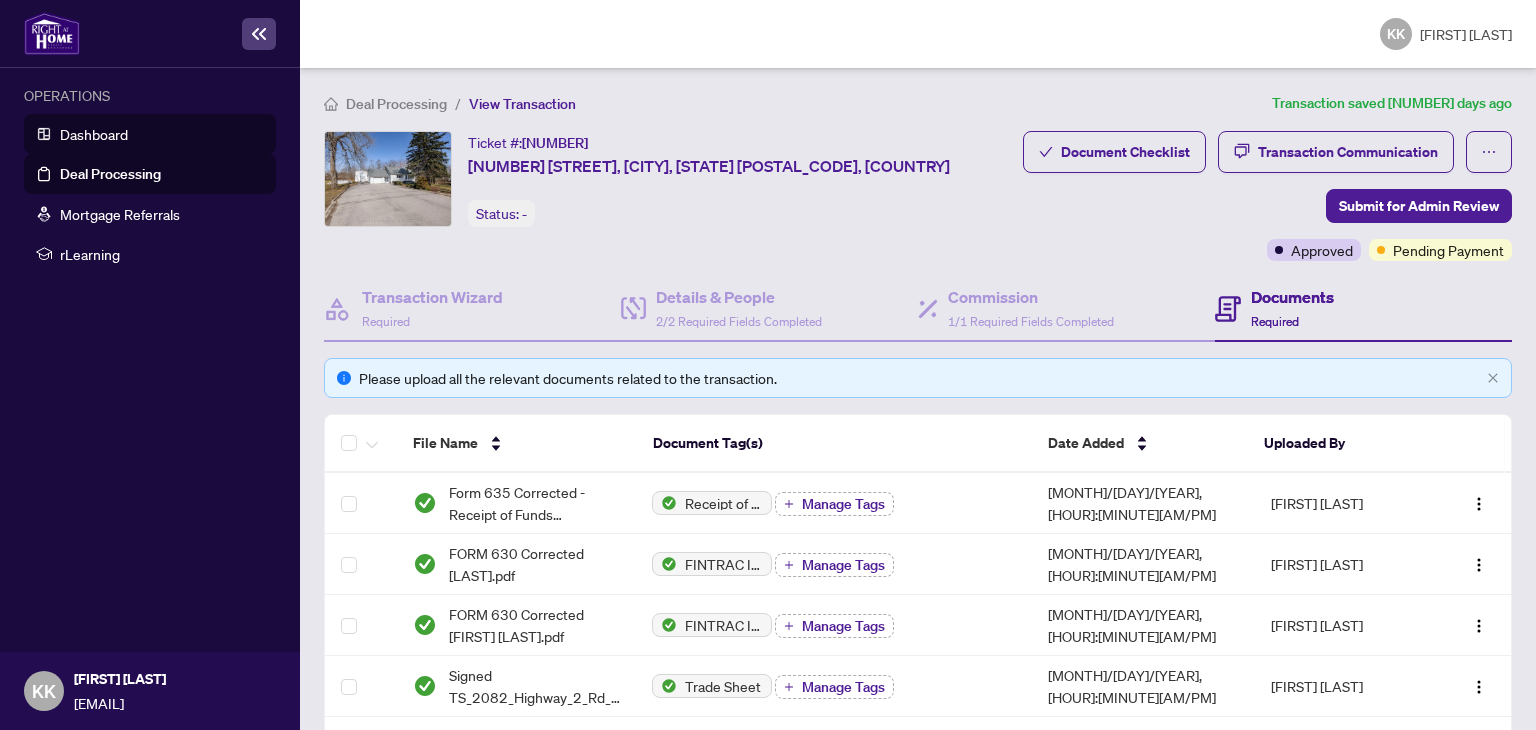 click on "Dashboard" at bounding box center [94, 134] 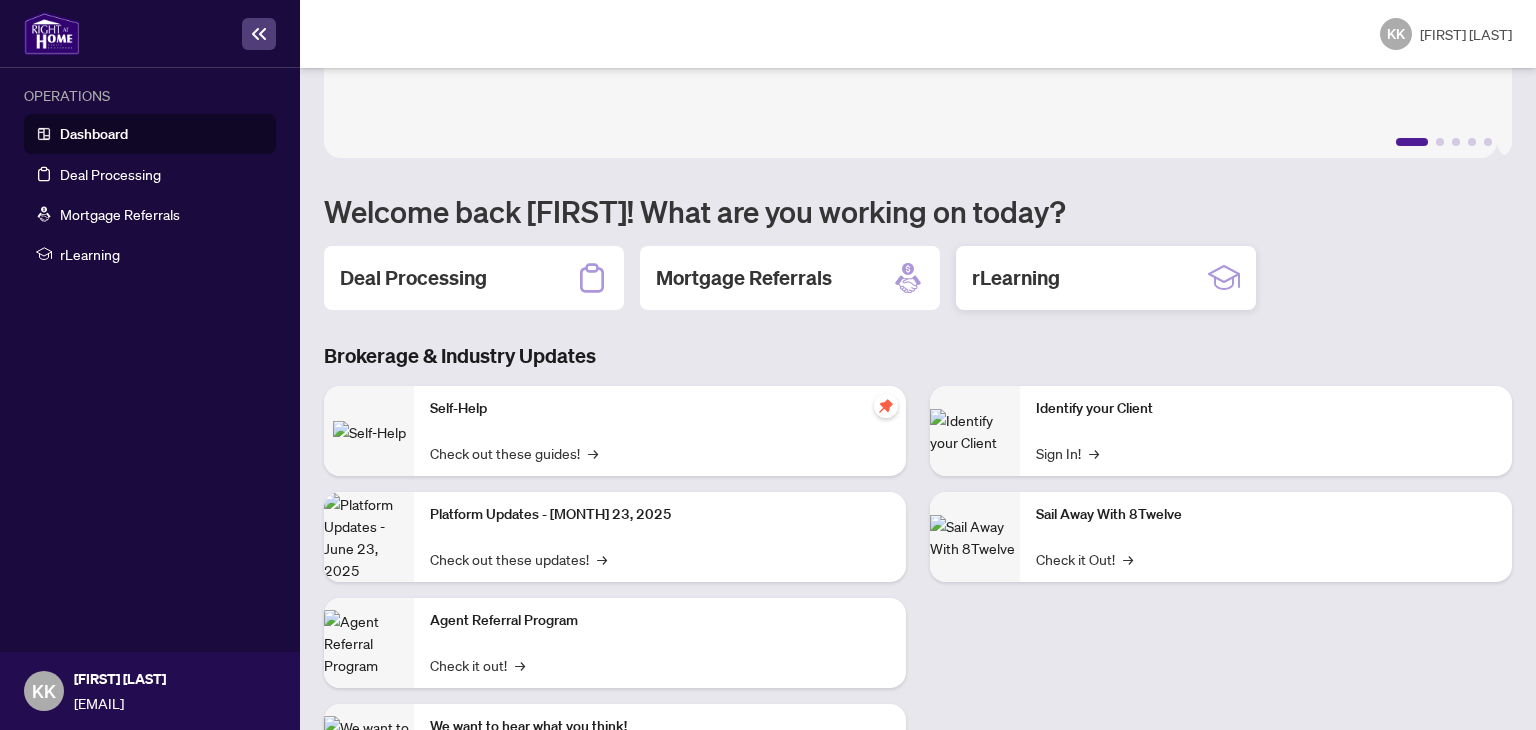 scroll, scrollTop: 178, scrollLeft: 0, axis: vertical 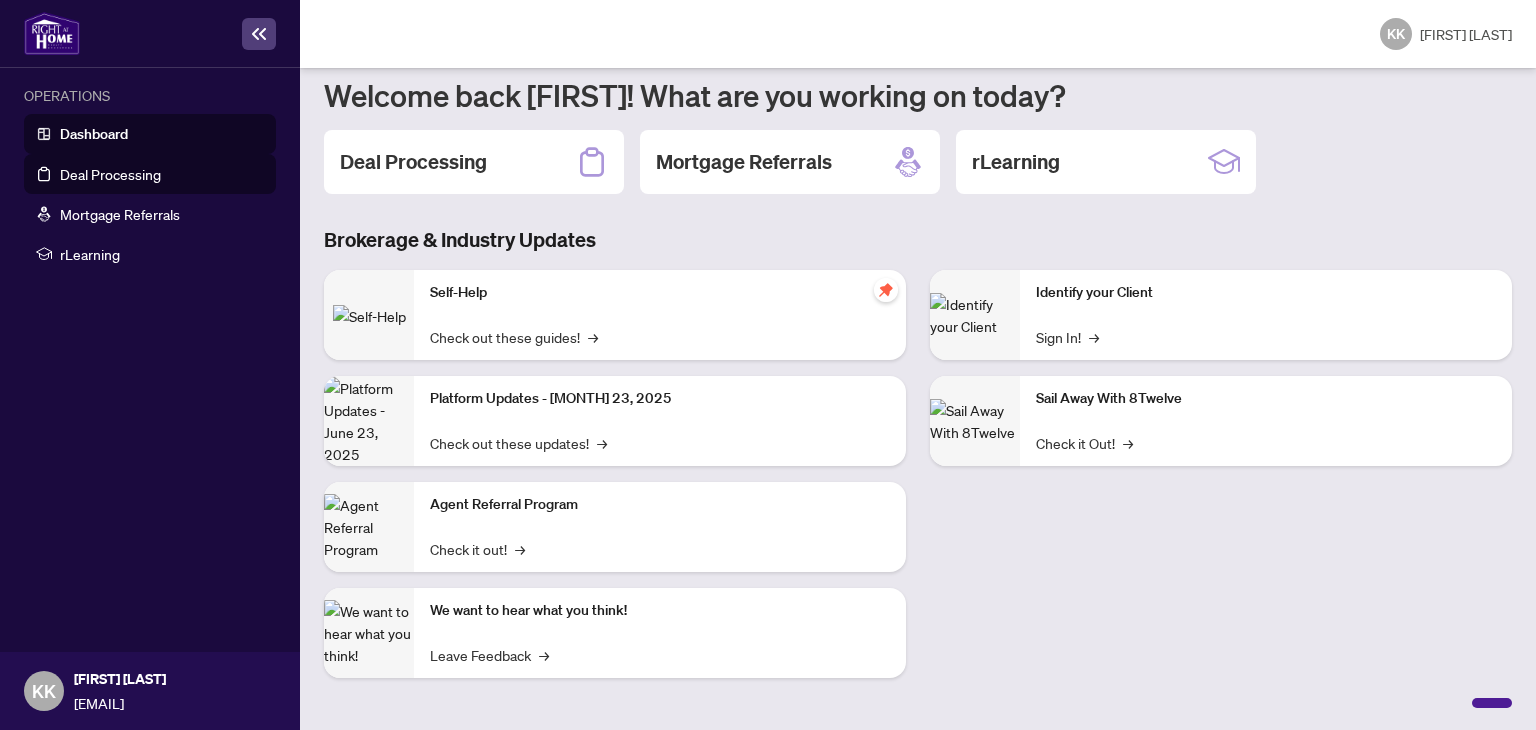 click on "Deal Processing" at bounding box center [110, 174] 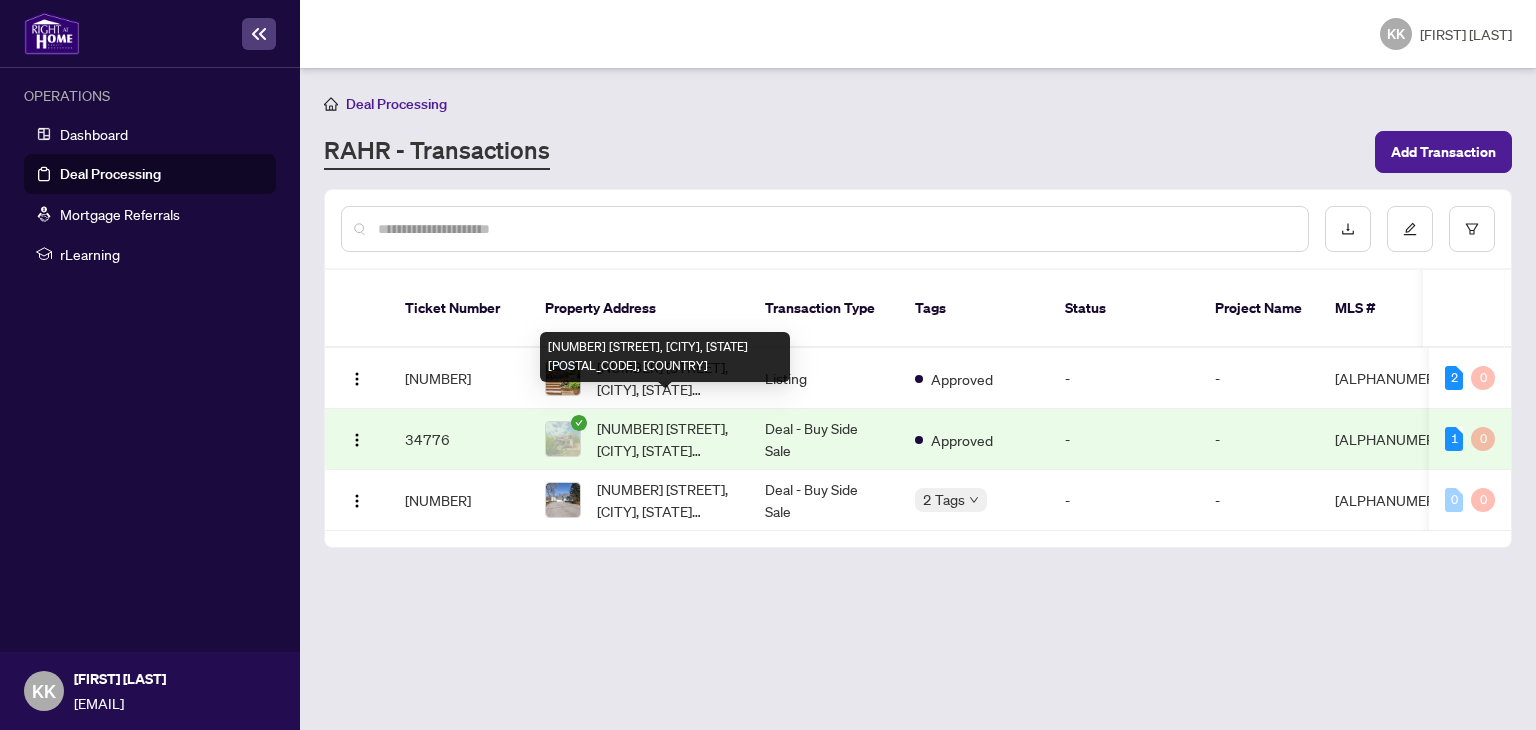 click on "[NUMBER] [STREET], [CITY], [STATE] [POSTAL_CODE], [COUNTRY]" at bounding box center (665, 439) 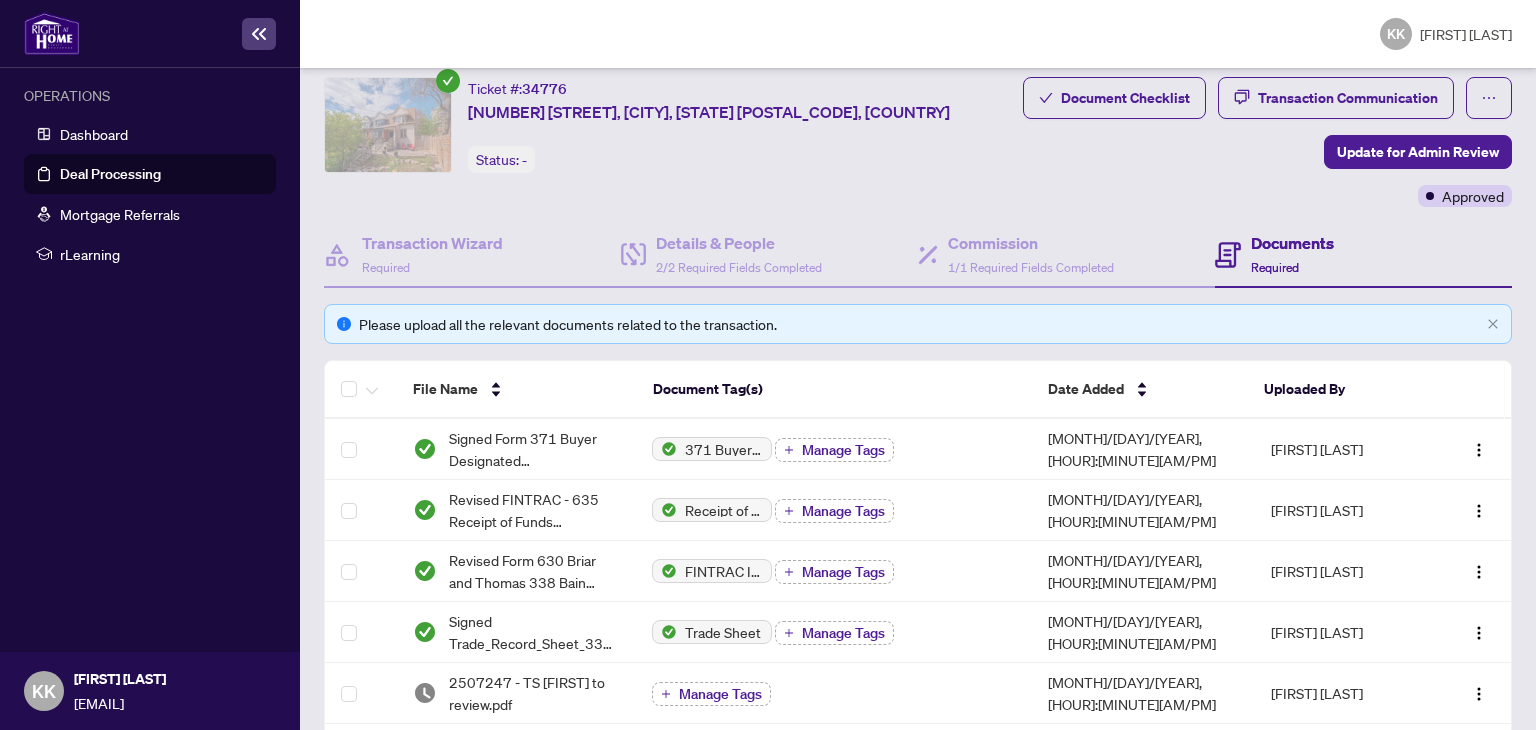 scroll, scrollTop: 56, scrollLeft: 0, axis: vertical 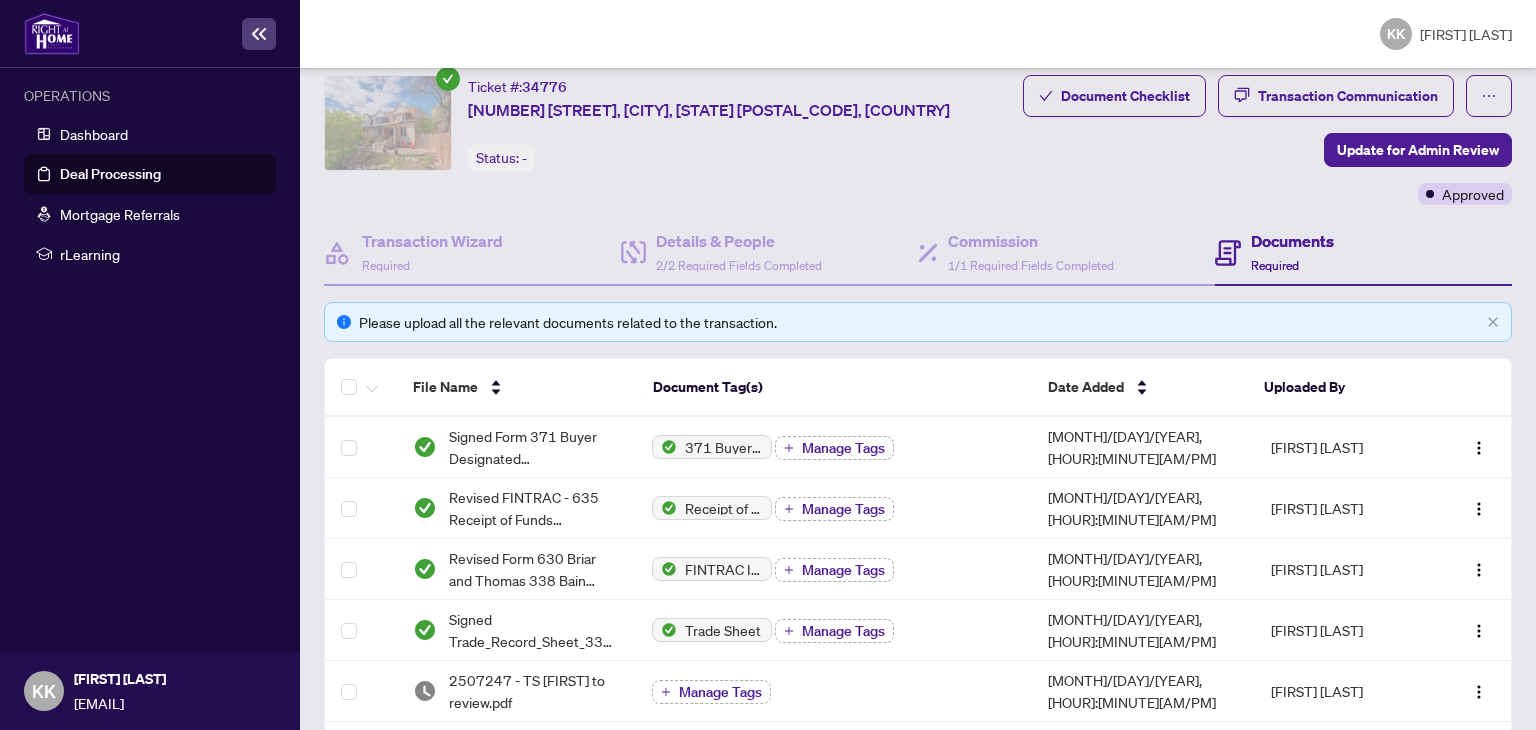 click on "Please upload all the relevant documents related to the transaction." at bounding box center [918, 322] 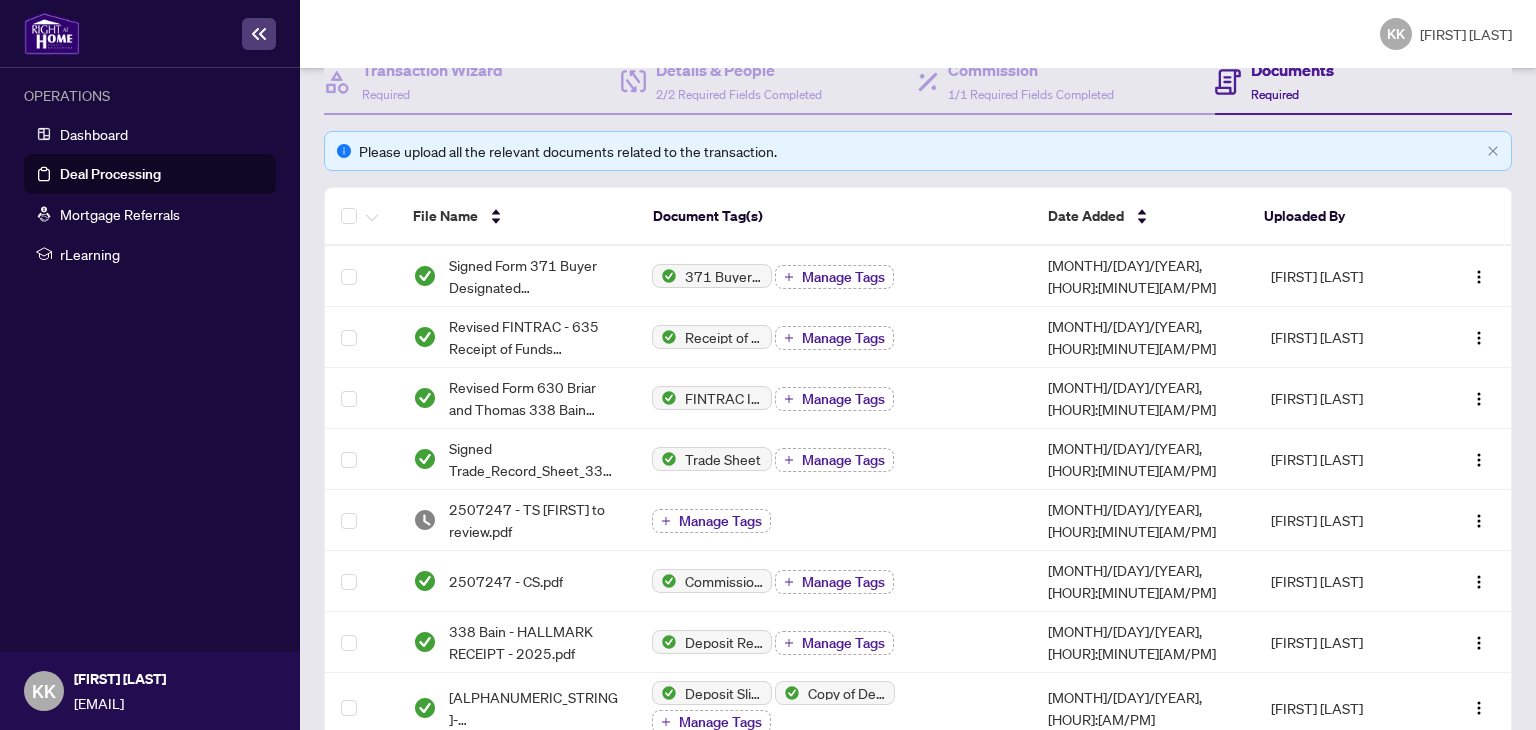 scroll, scrollTop: 0, scrollLeft: 0, axis: both 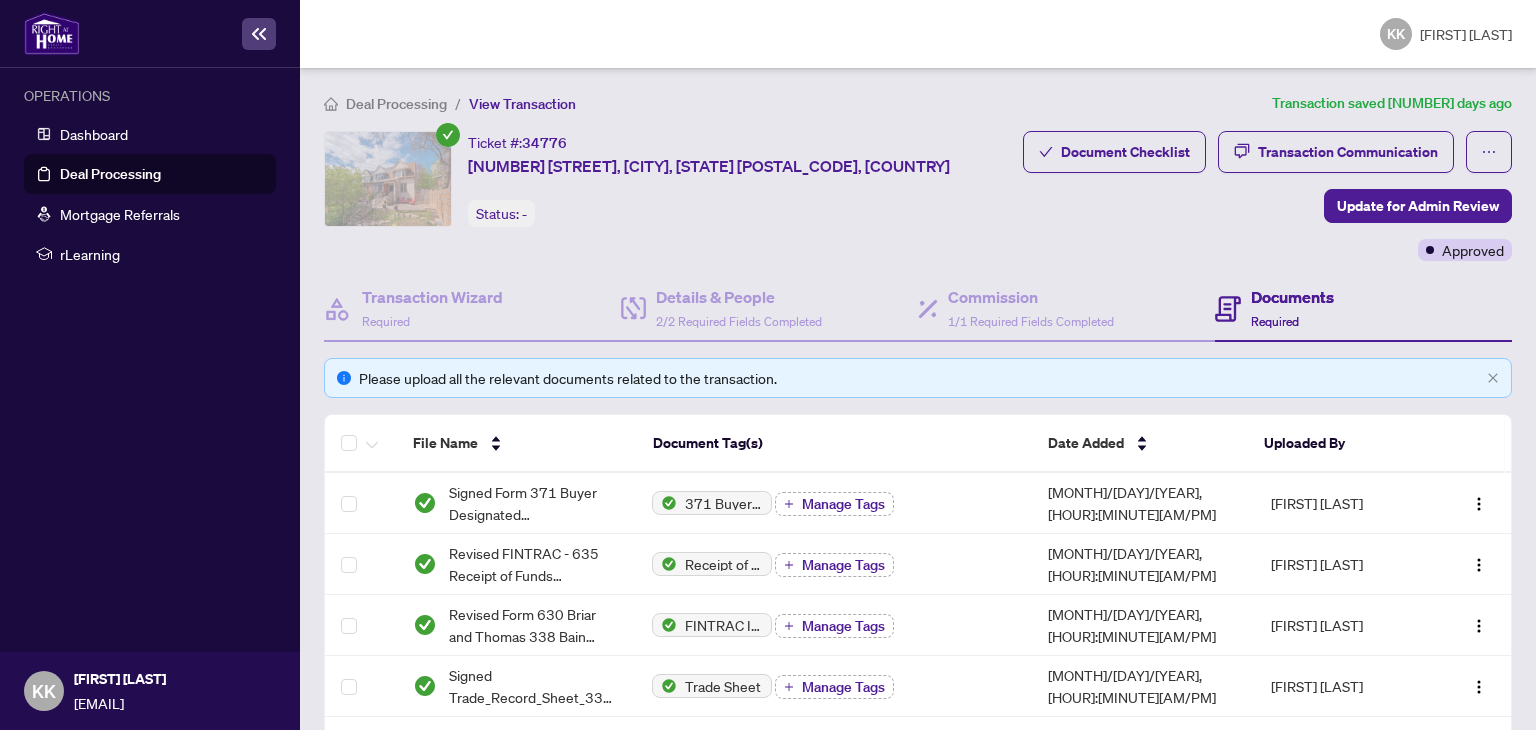 click on "Status:   -" at bounding box center (501, 213) 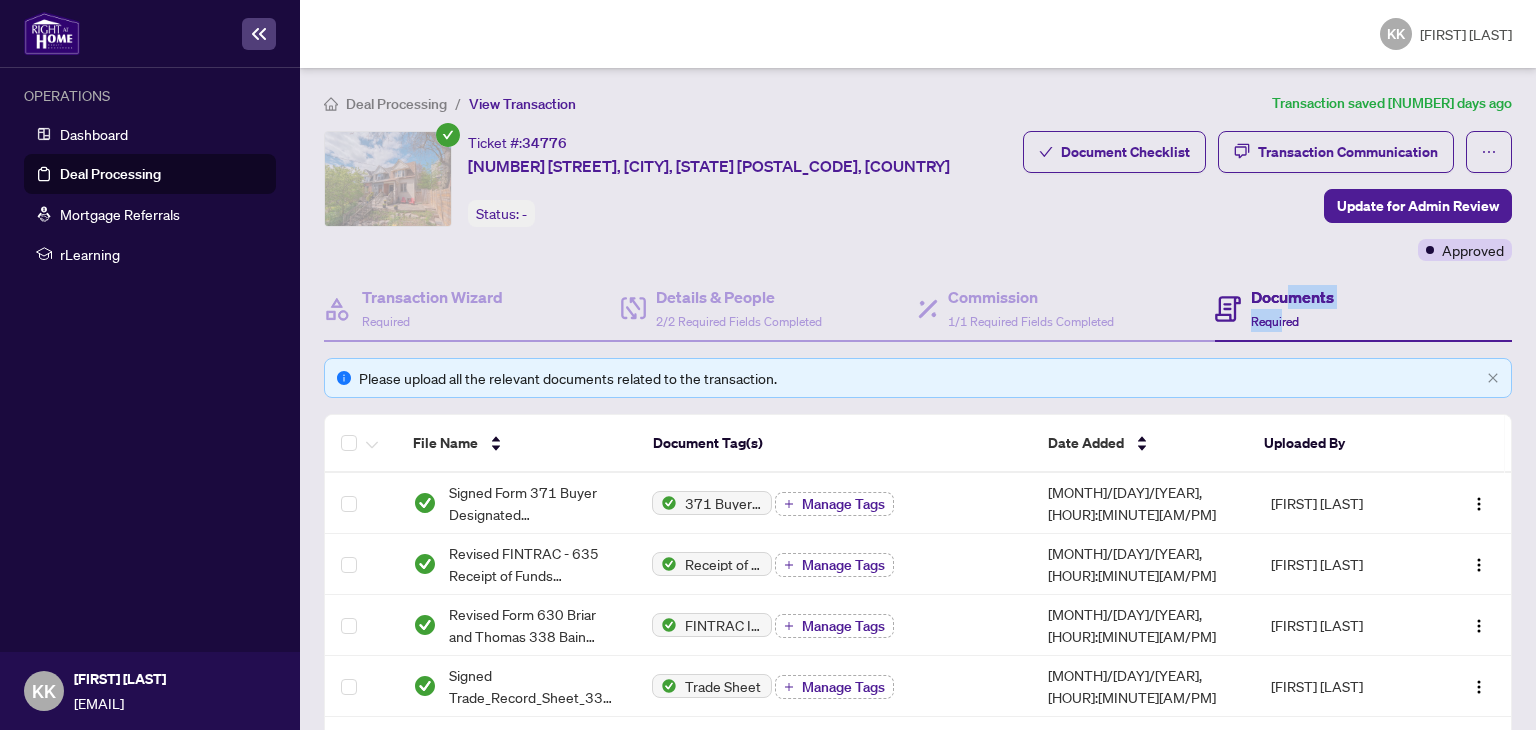 drag, startPoint x: 1280, startPoint y: 293, endPoint x: 1271, endPoint y: 325, distance: 33.24154 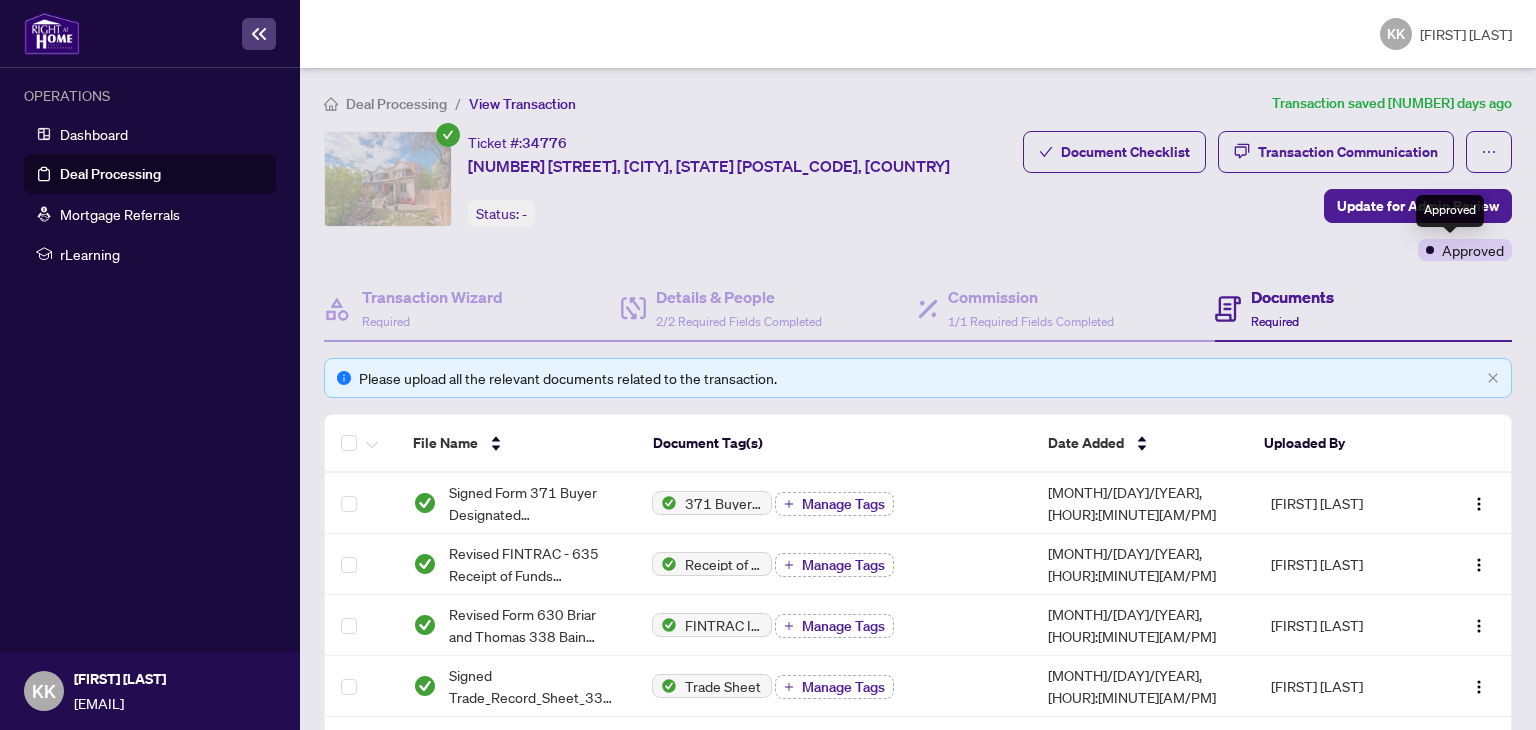 click on "Approved" at bounding box center [1473, 250] 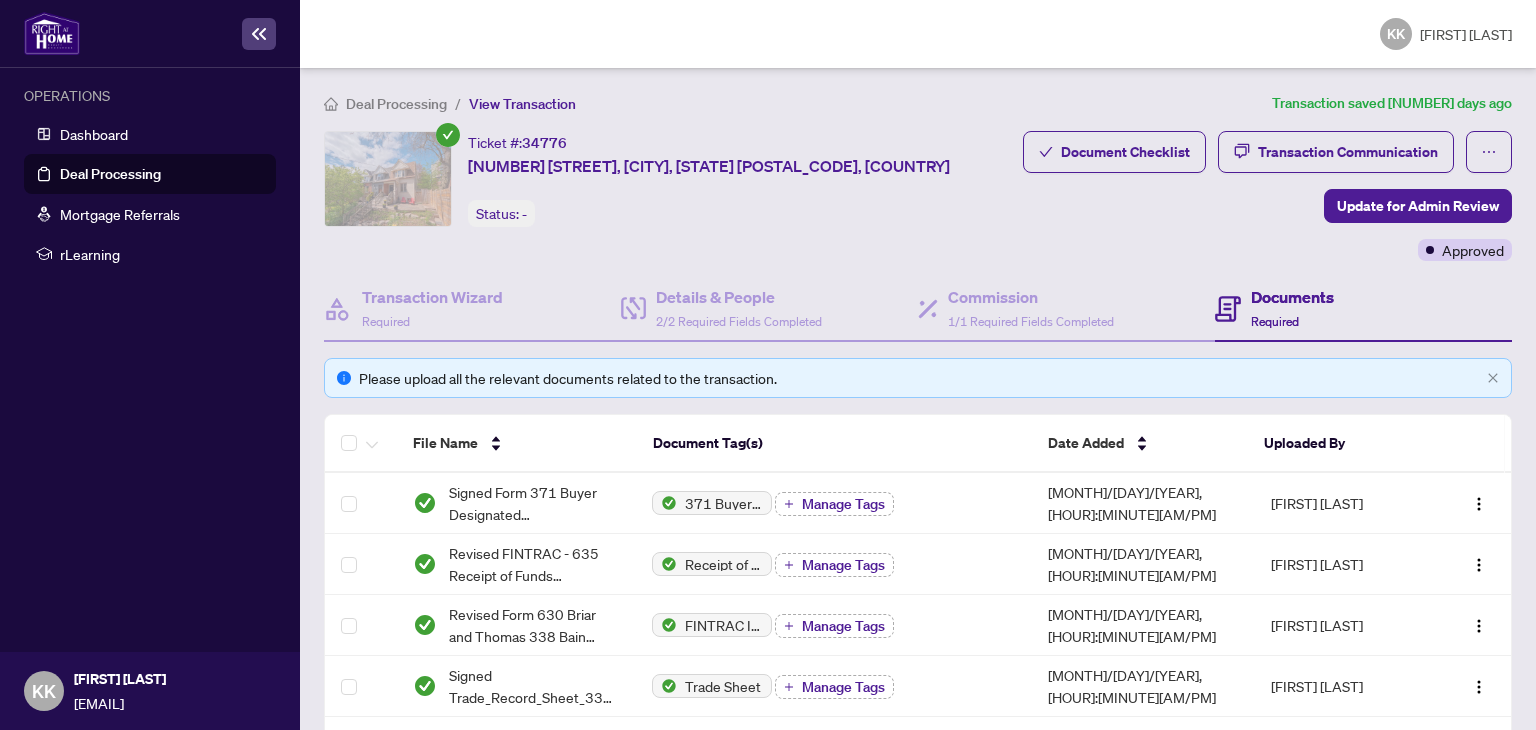 click at bounding box center (259, 34) 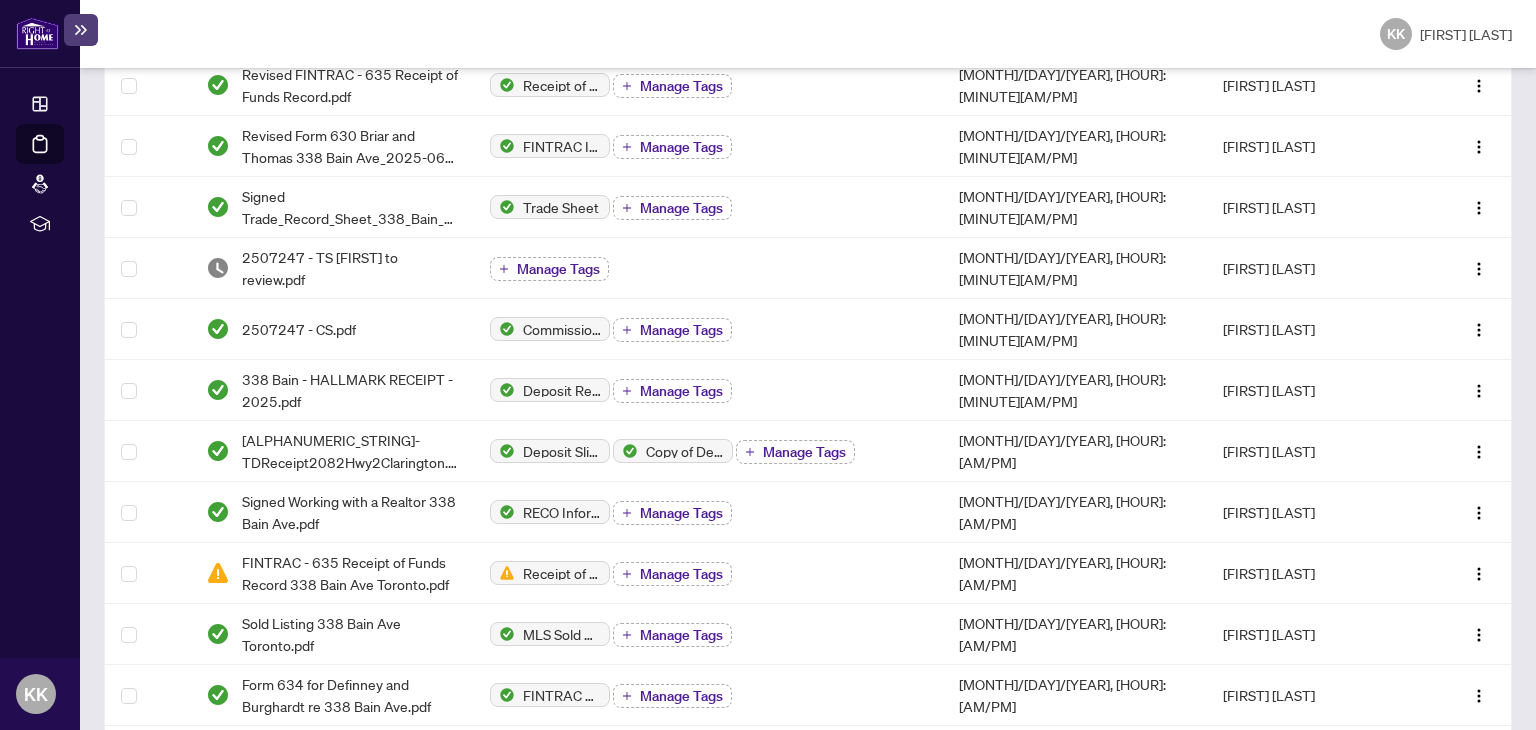 scroll, scrollTop: 0, scrollLeft: 0, axis: both 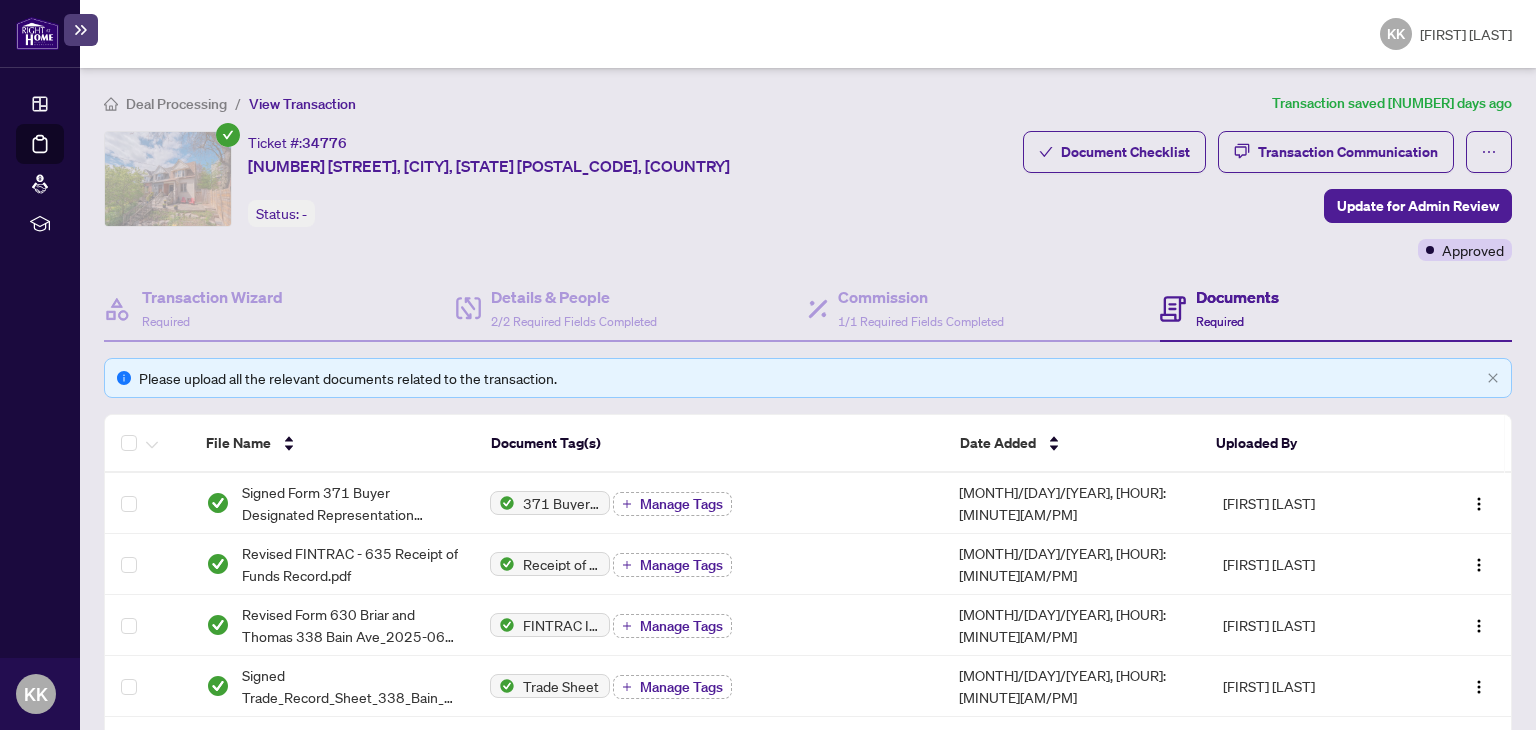 click on "View Transaction" at bounding box center (302, 104) 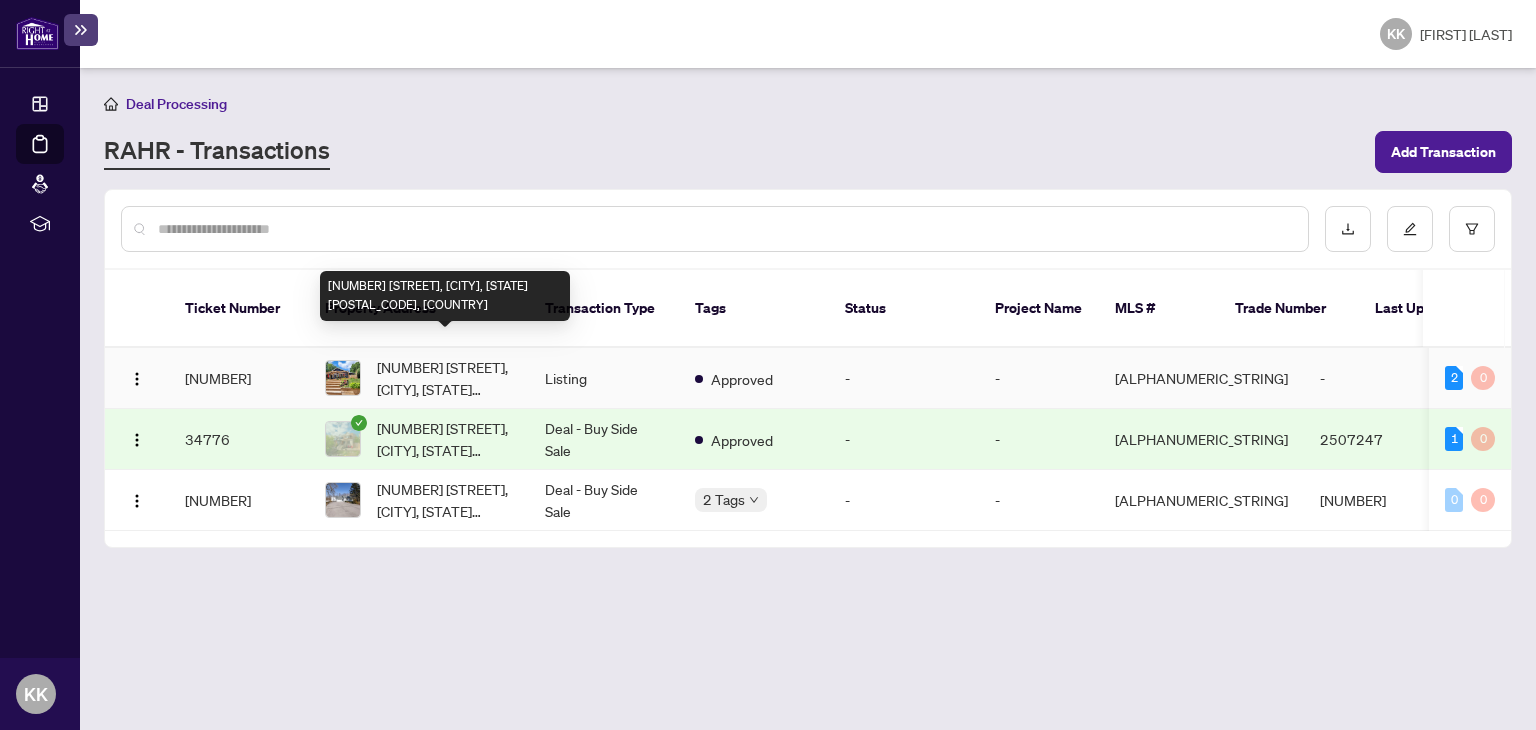 click on "[NUMBER] [STREET], [CITY], [STATE] [POSTAL_CODE], [COUNTRY]" at bounding box center [445, 378] 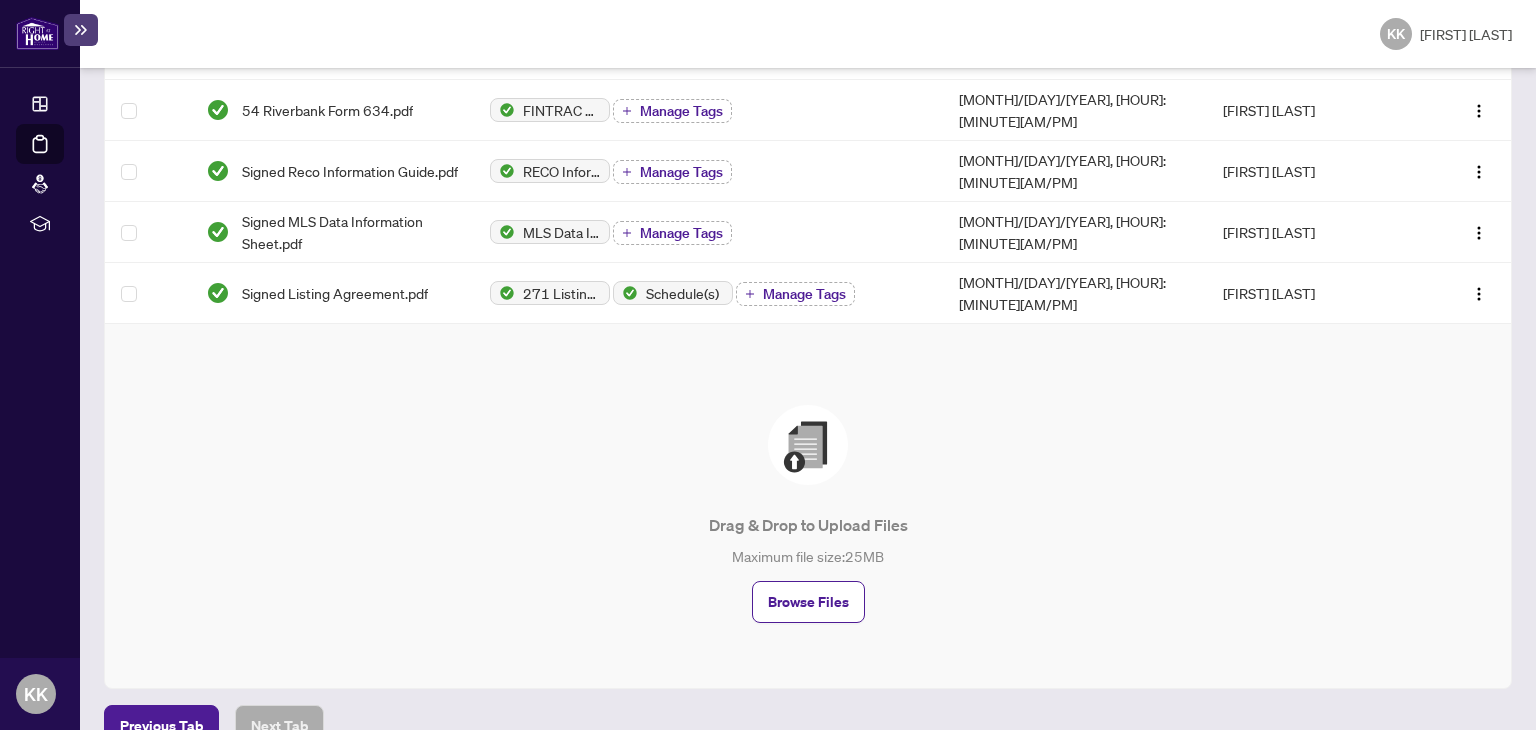 scroll, scrollTop: 0, scrollLeft: 0, axis: both 